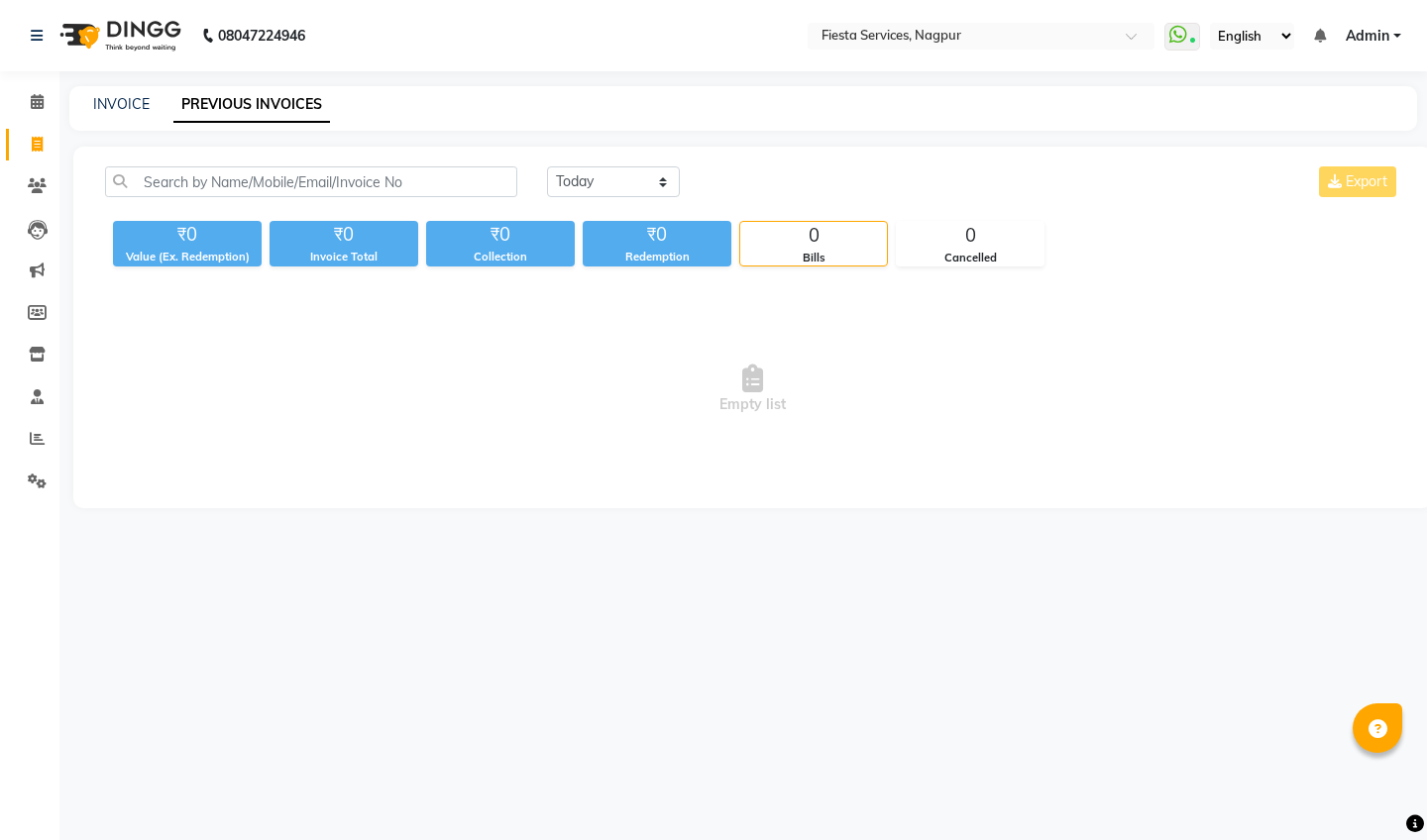 scroll, scrollTop: 0, scrollLeft: 0, axis: both 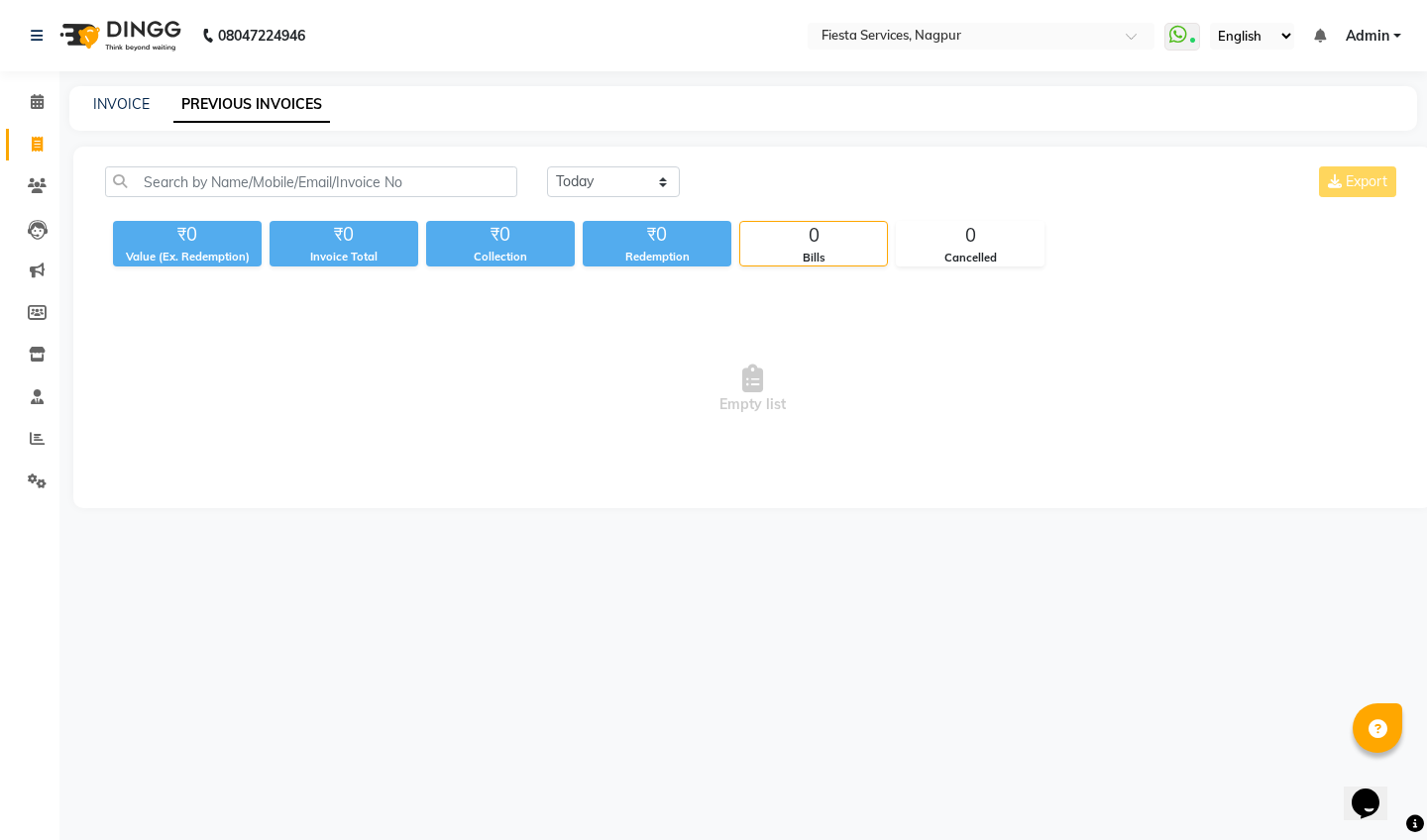 select on "yesterday" 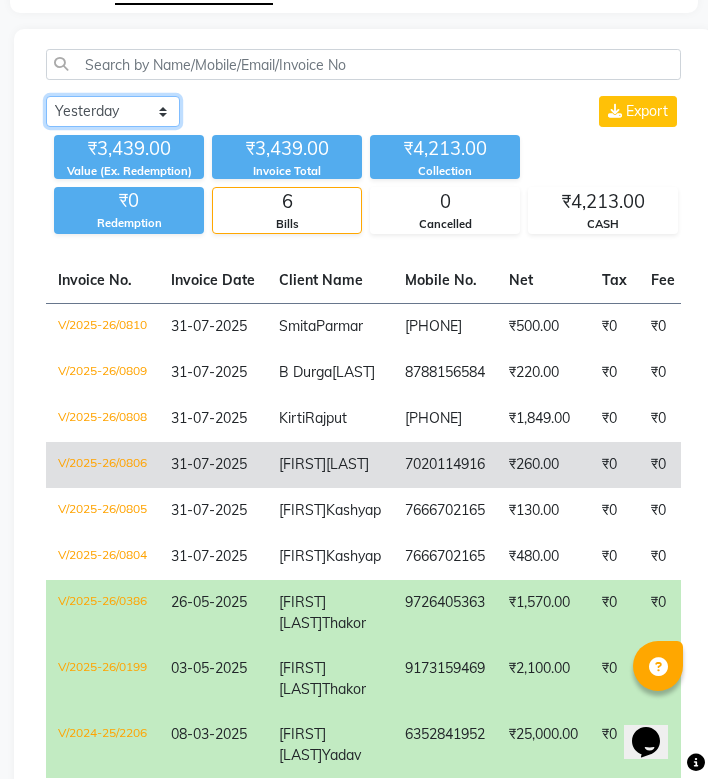 scroll, scrollTop: 188, scrollLeft: 0, axis: vertical 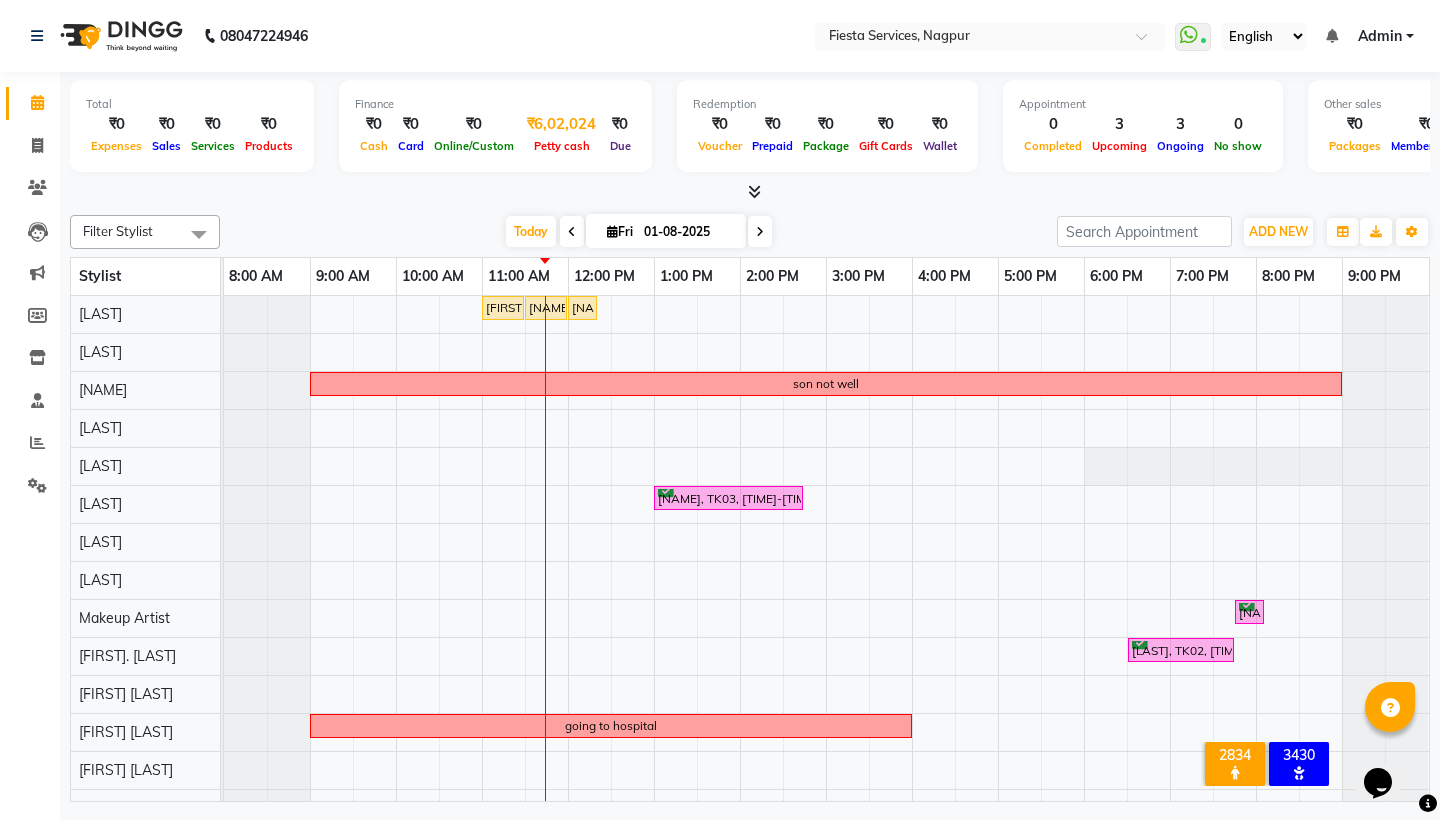 click on "Petty cash" at bounding box center [562, 146] 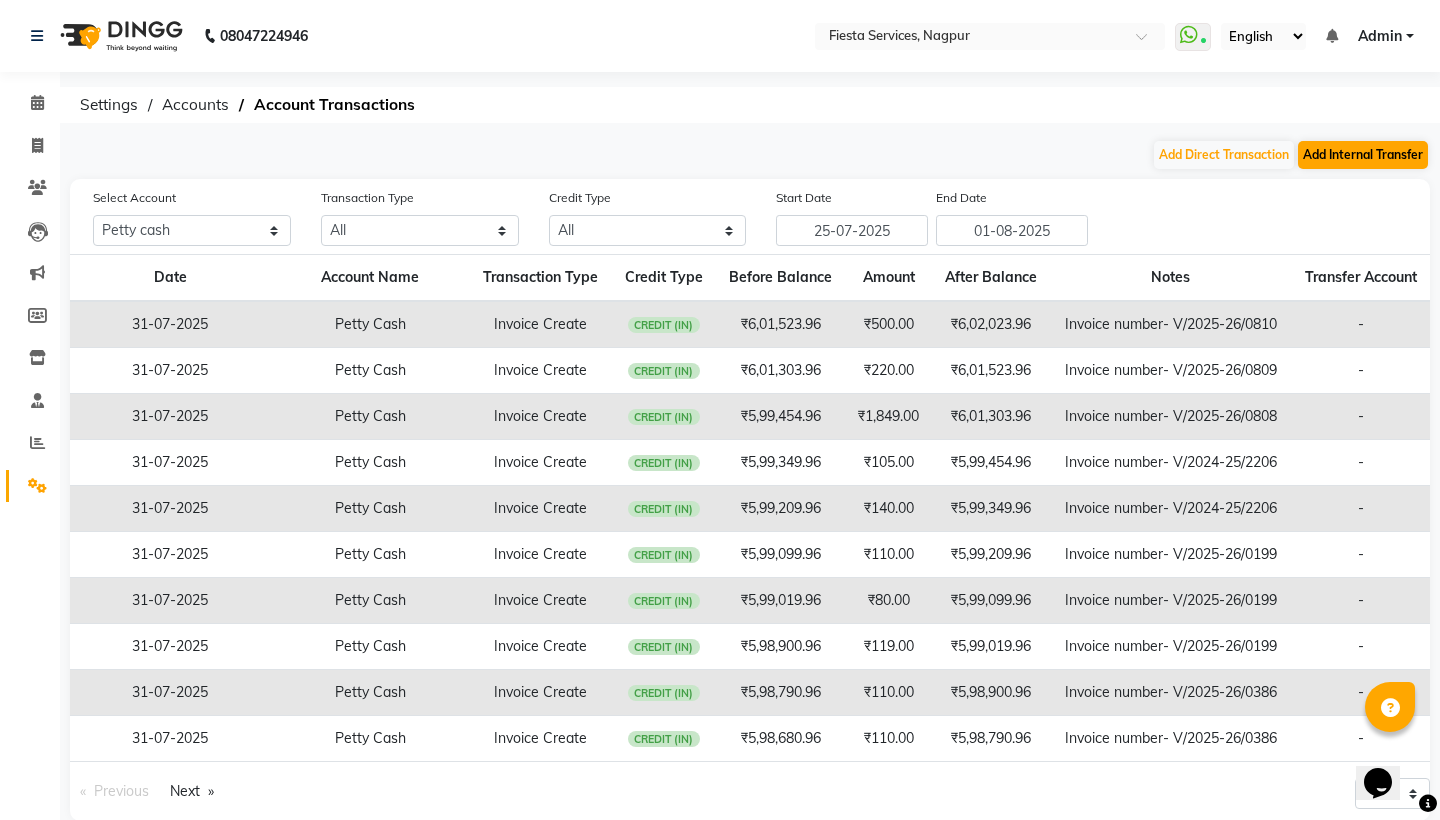 click on "Add Internal Transfer" 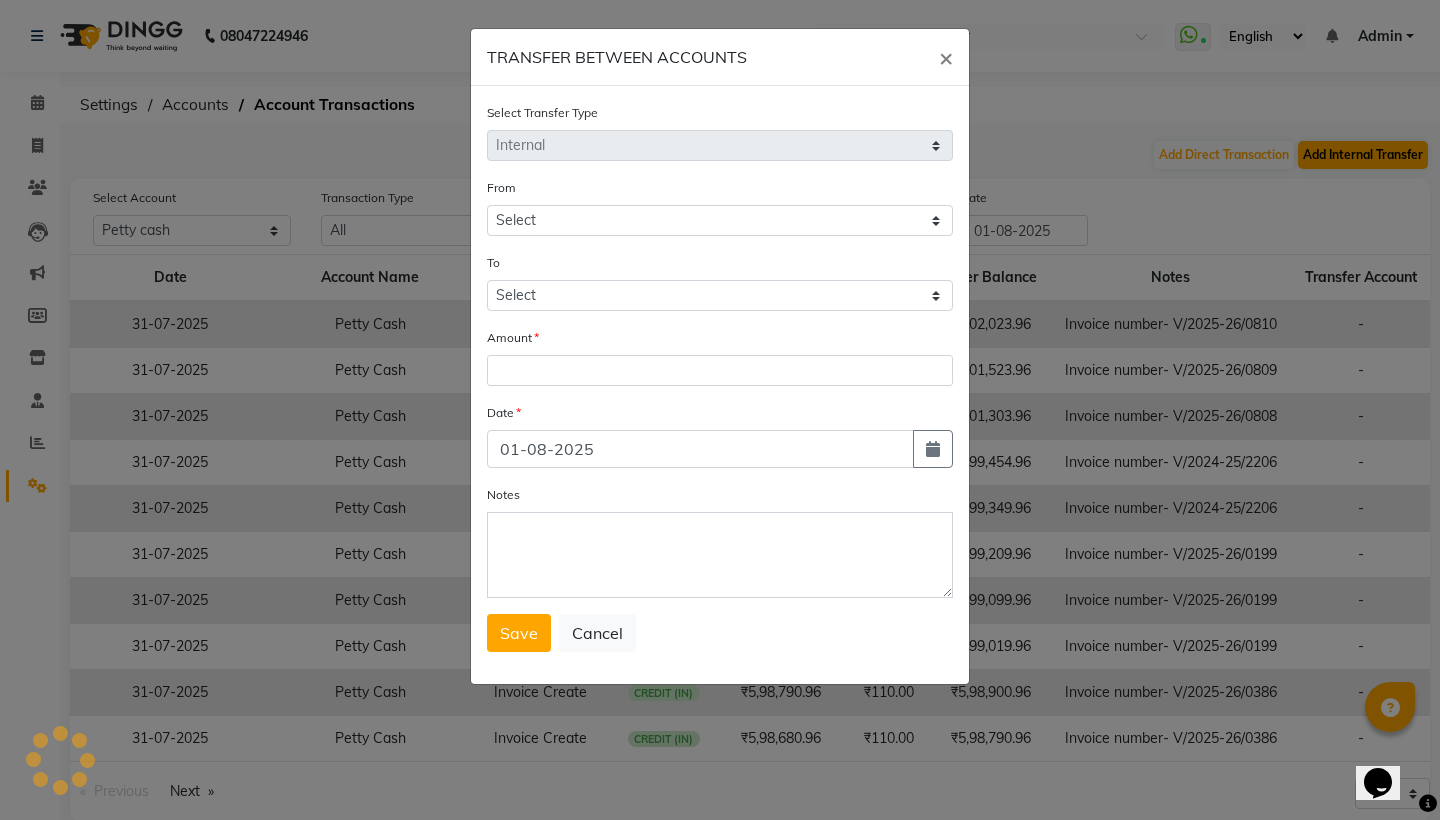 select on "3793" 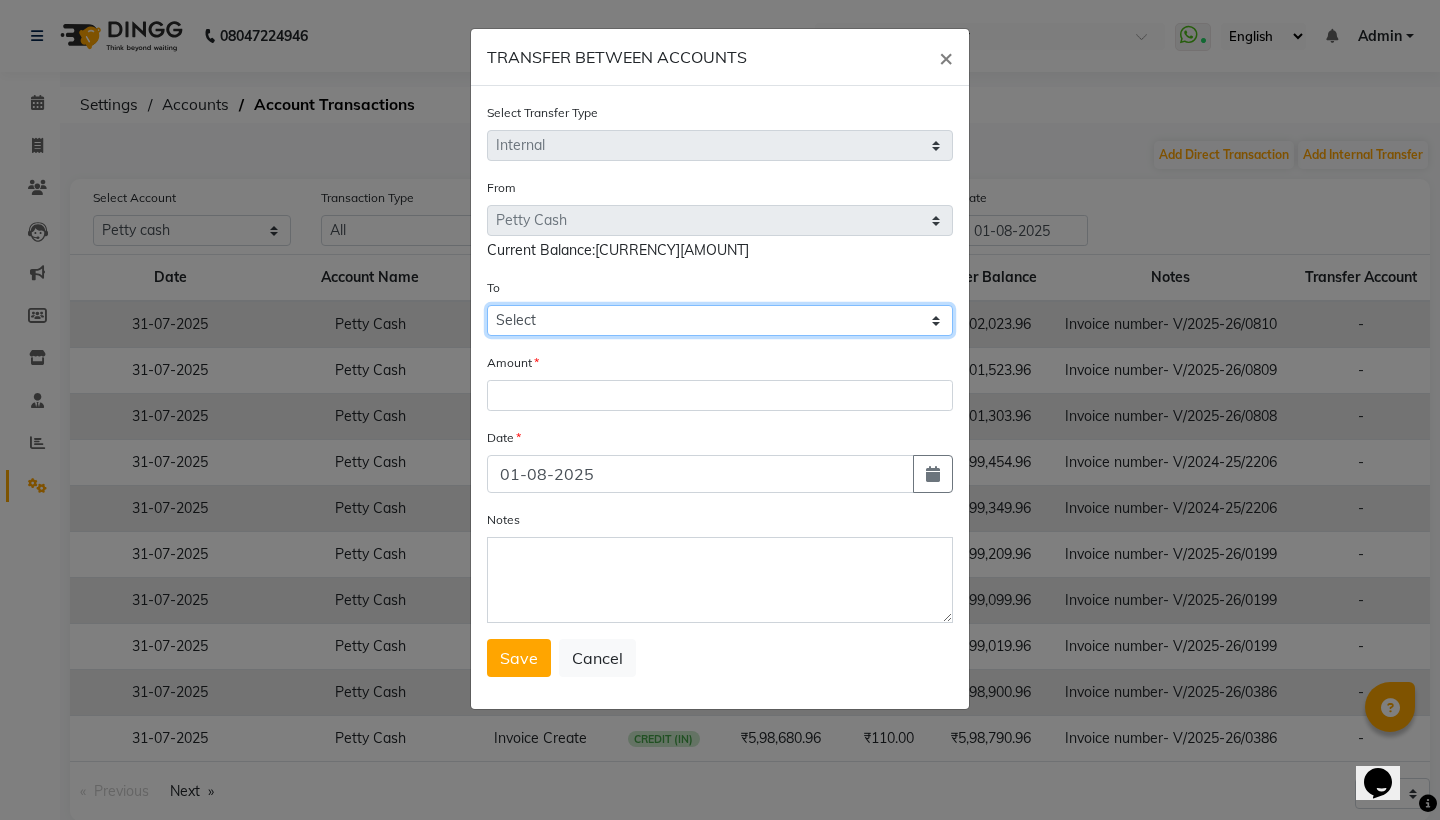 select on "4102" 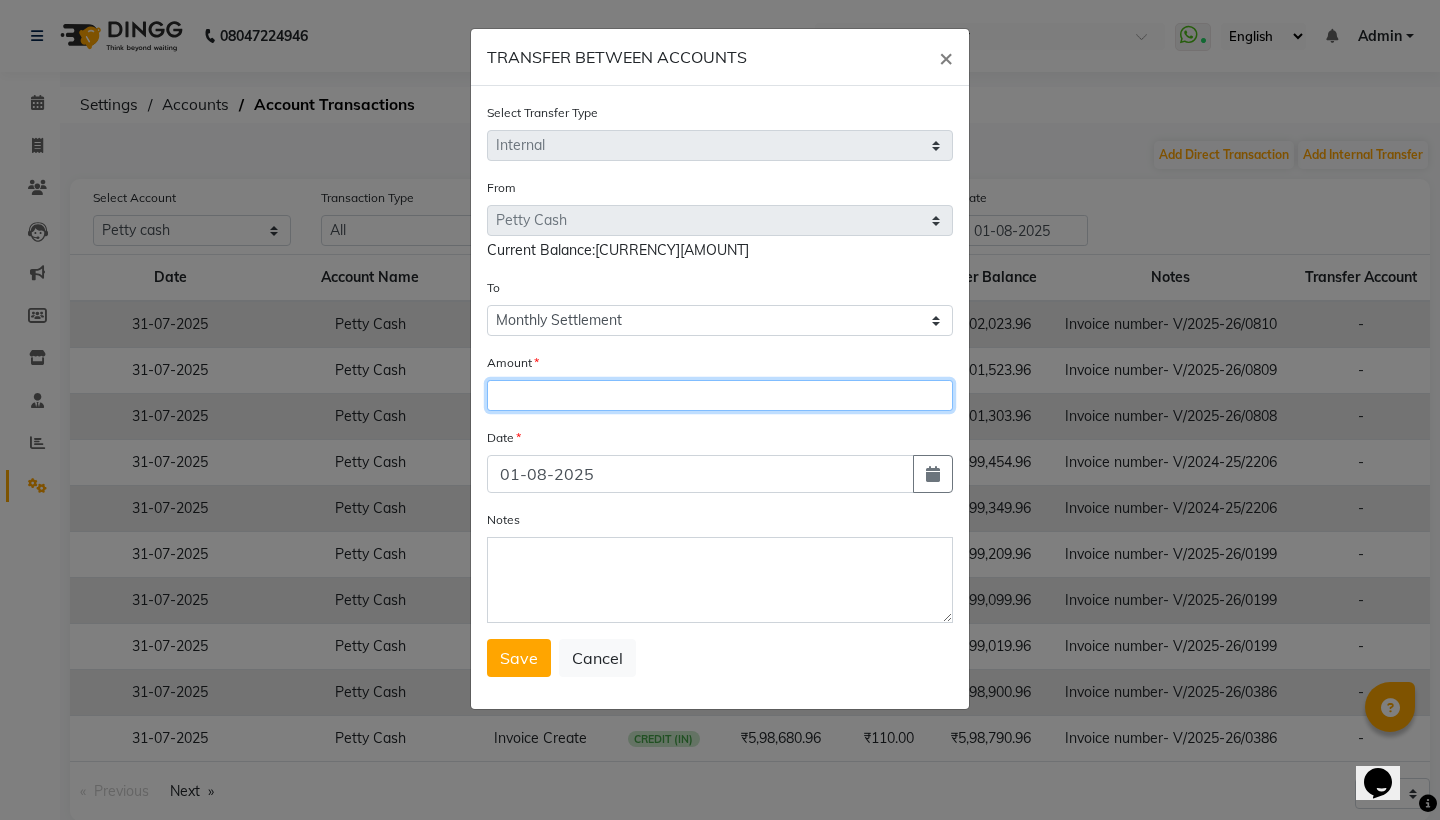 click 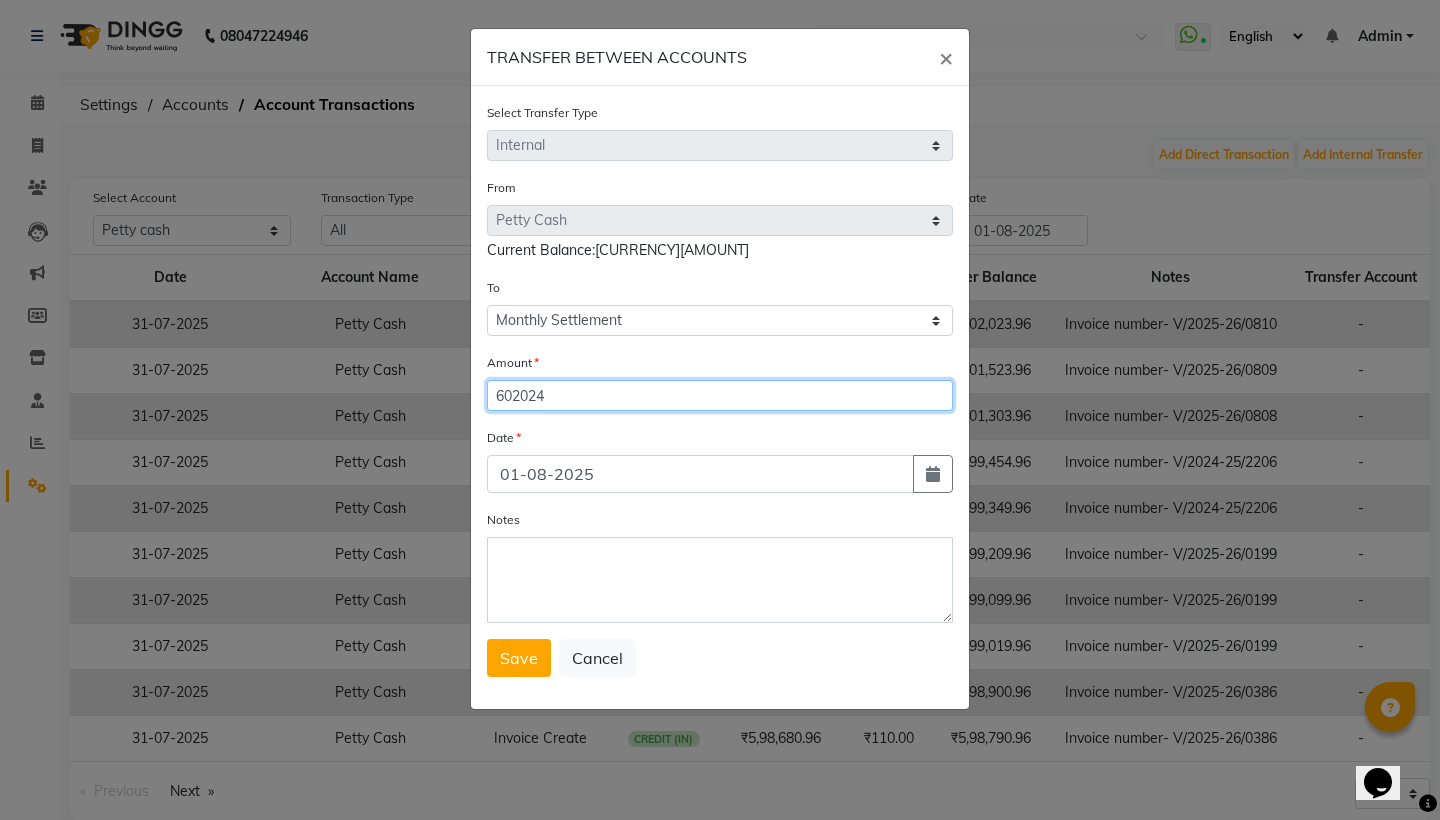 type on "602024" 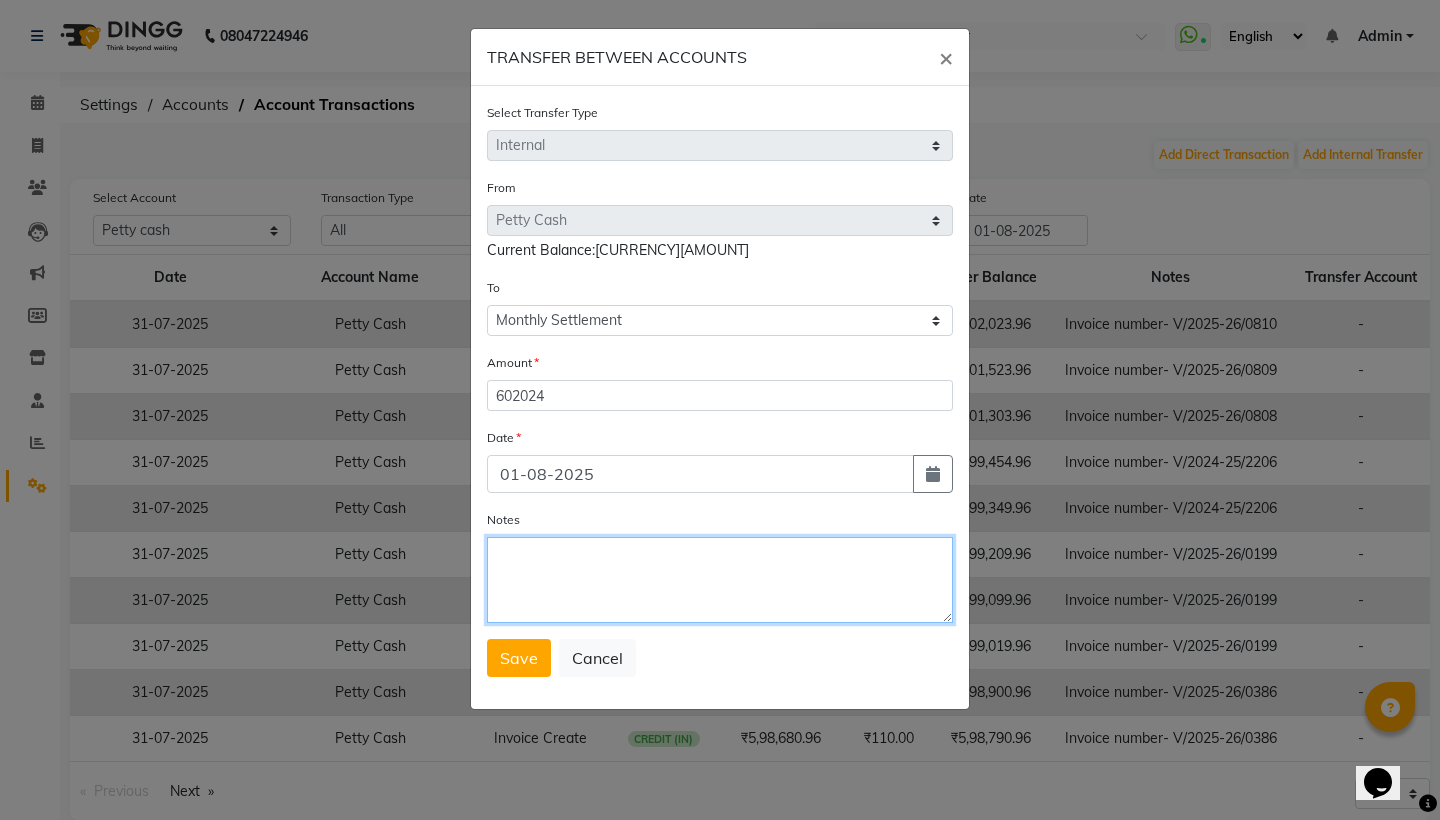 click on "Notes" at bounding box center (720, 580) 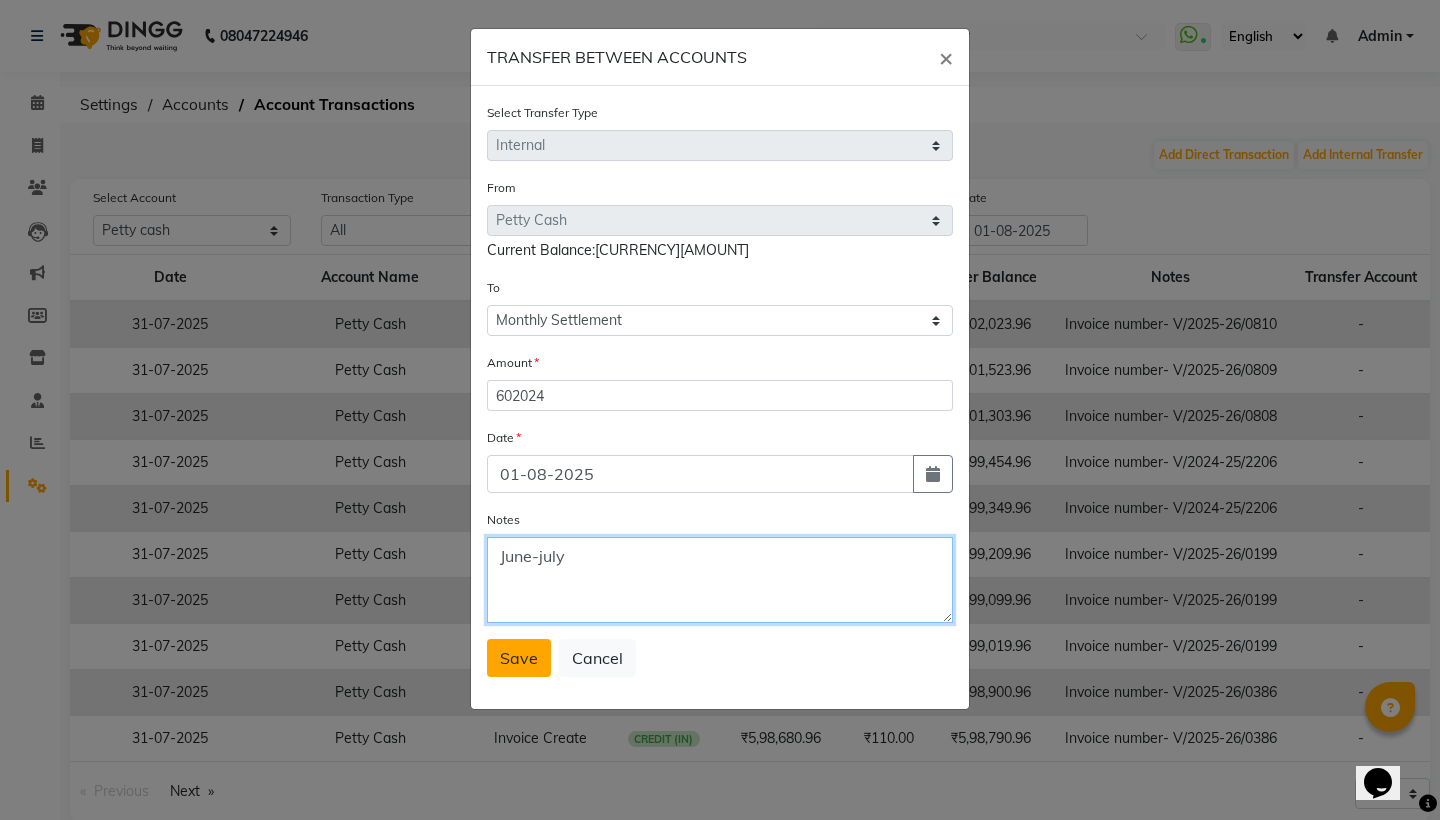 type on "June-july" 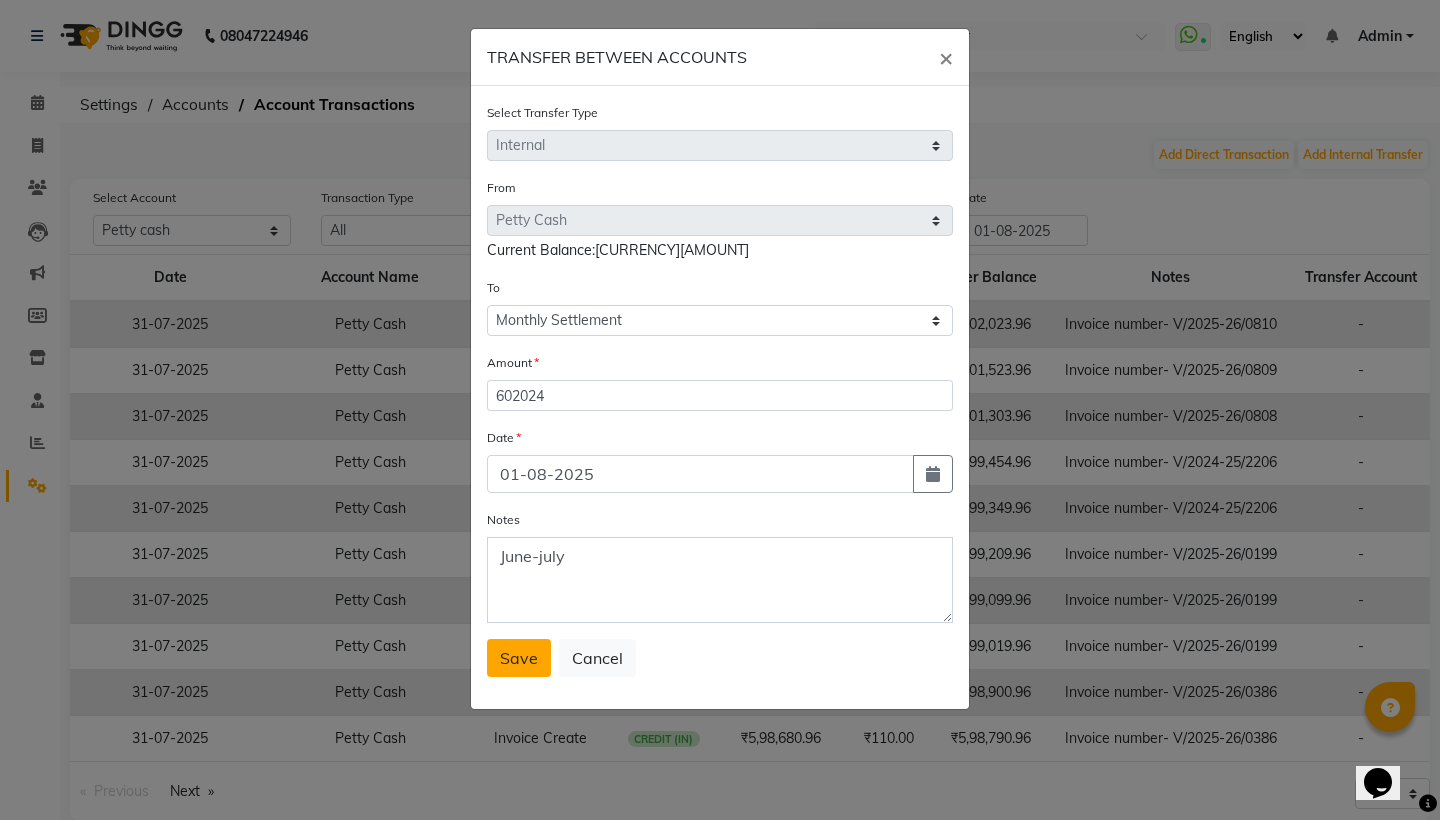click on "Save" at bounding box center (519, 658) 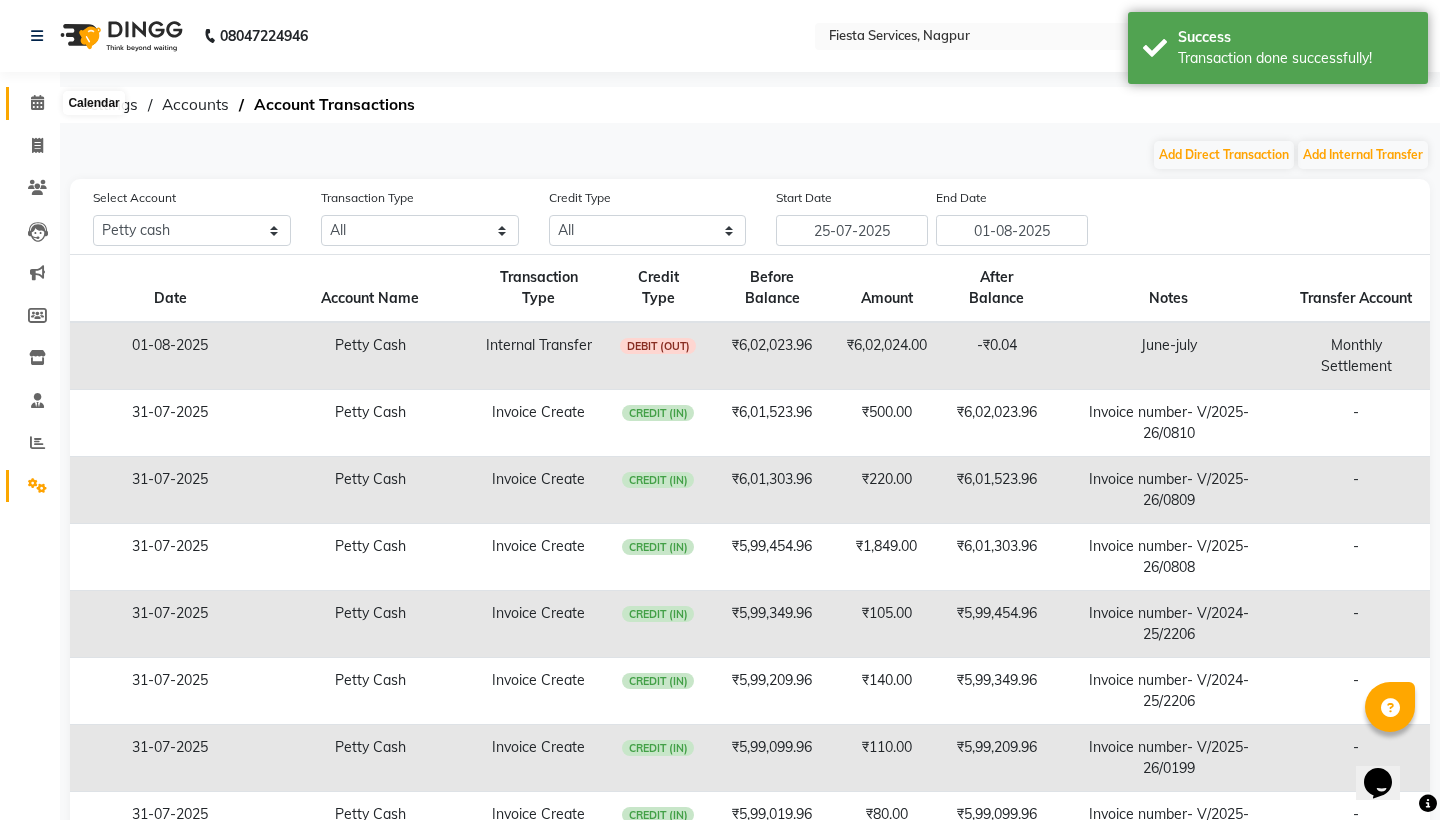 click 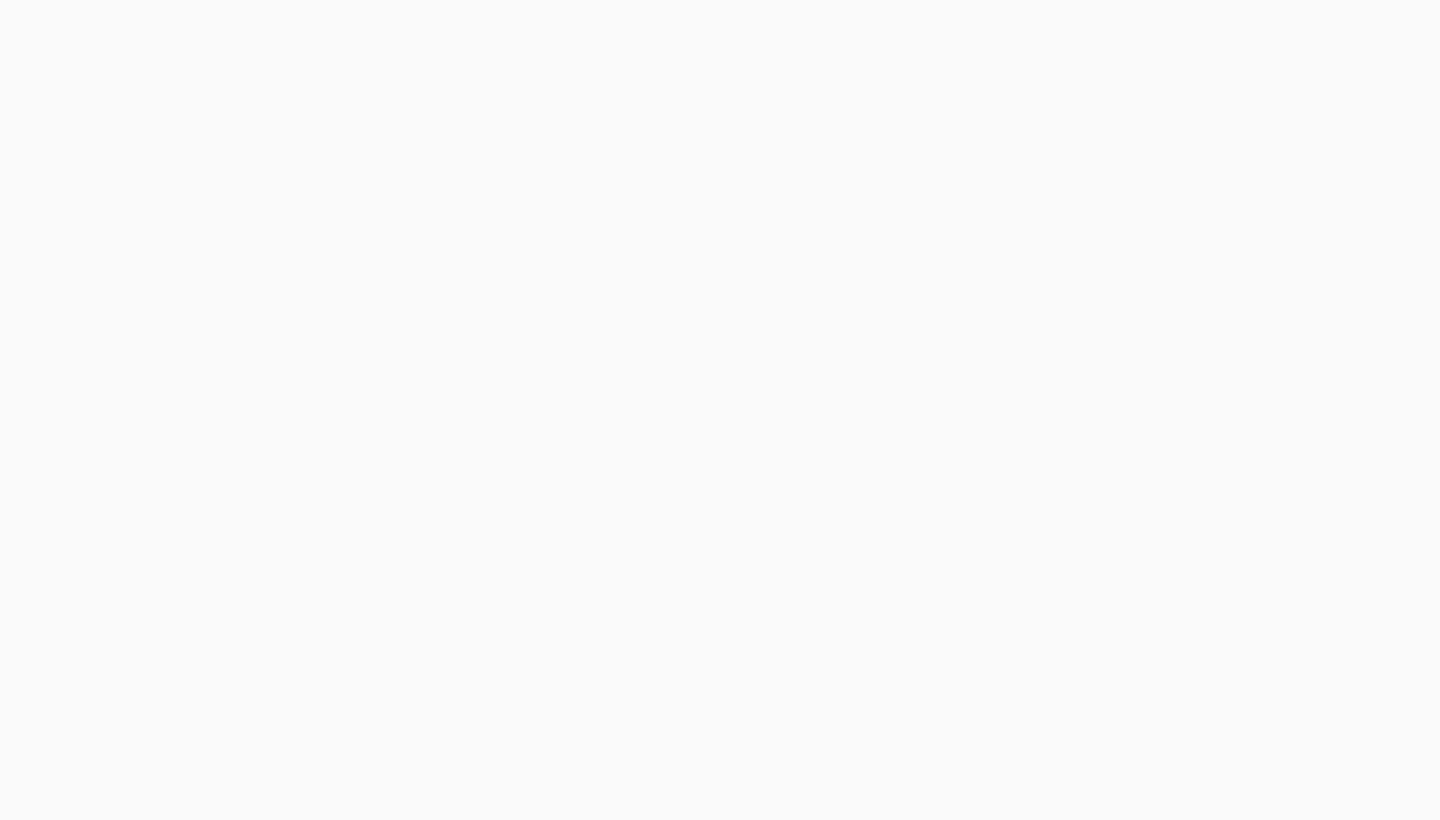 scroll, scrollTop: 0, scrollLeft: 0, axis: both 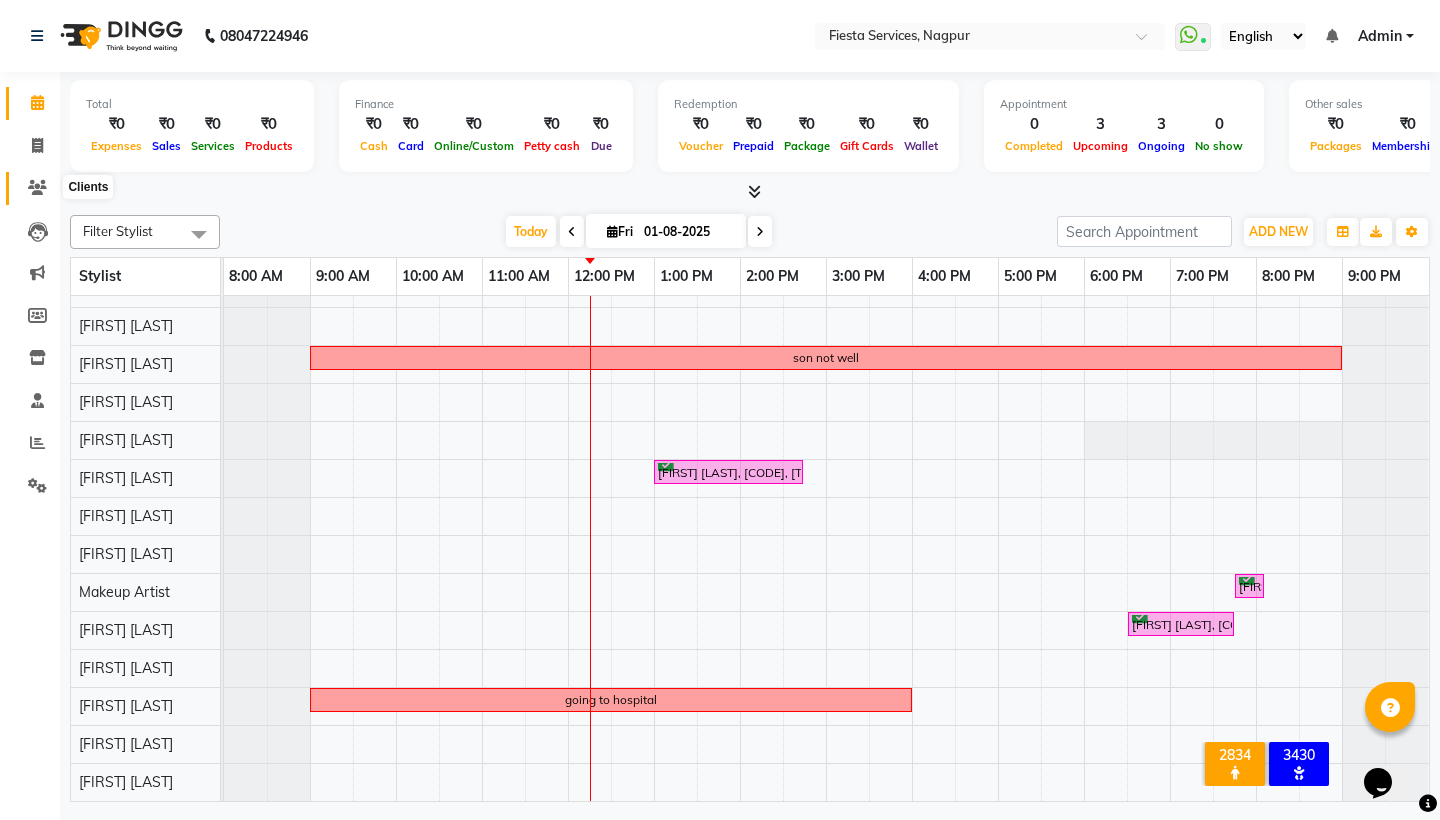 click 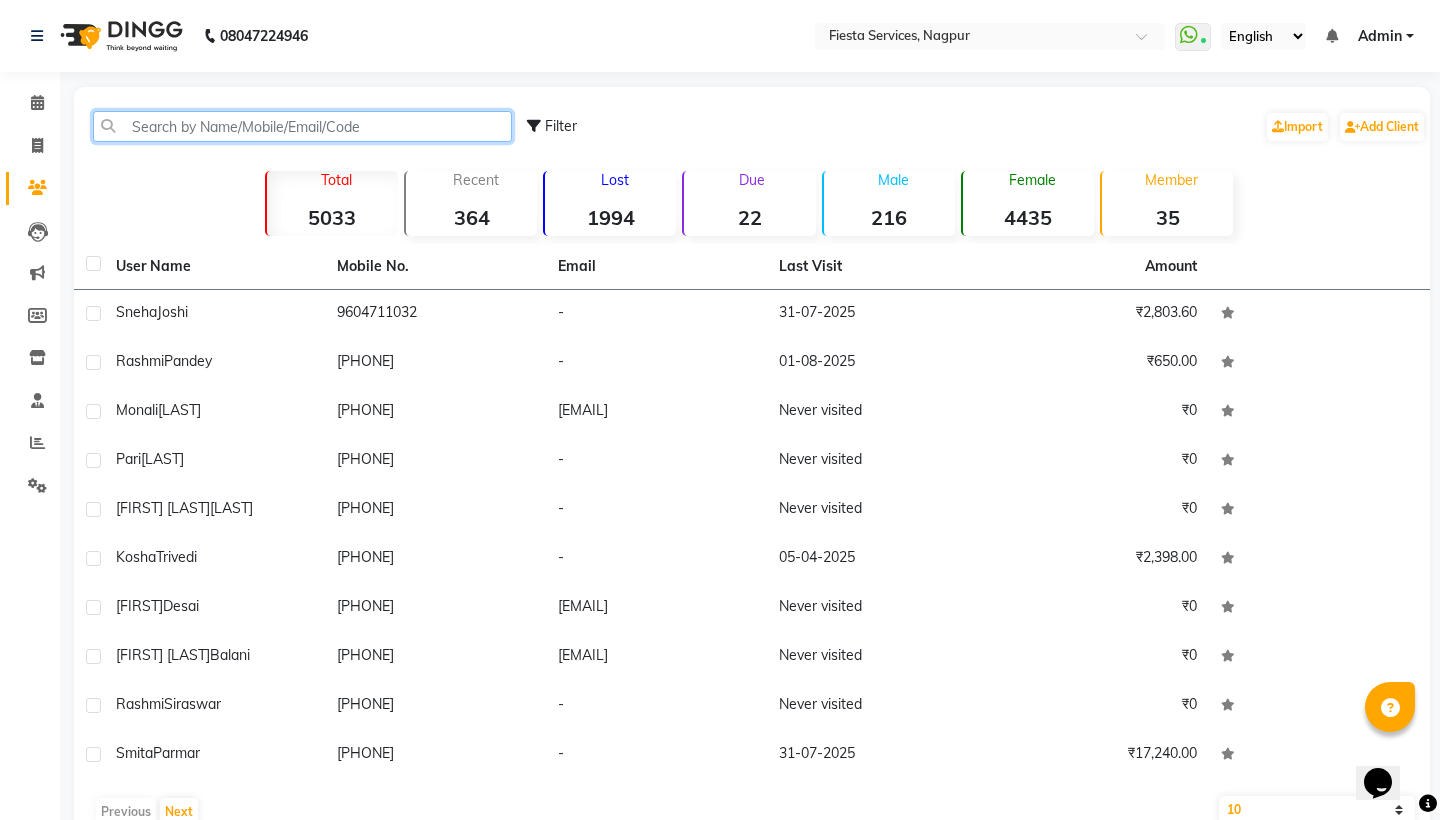 click 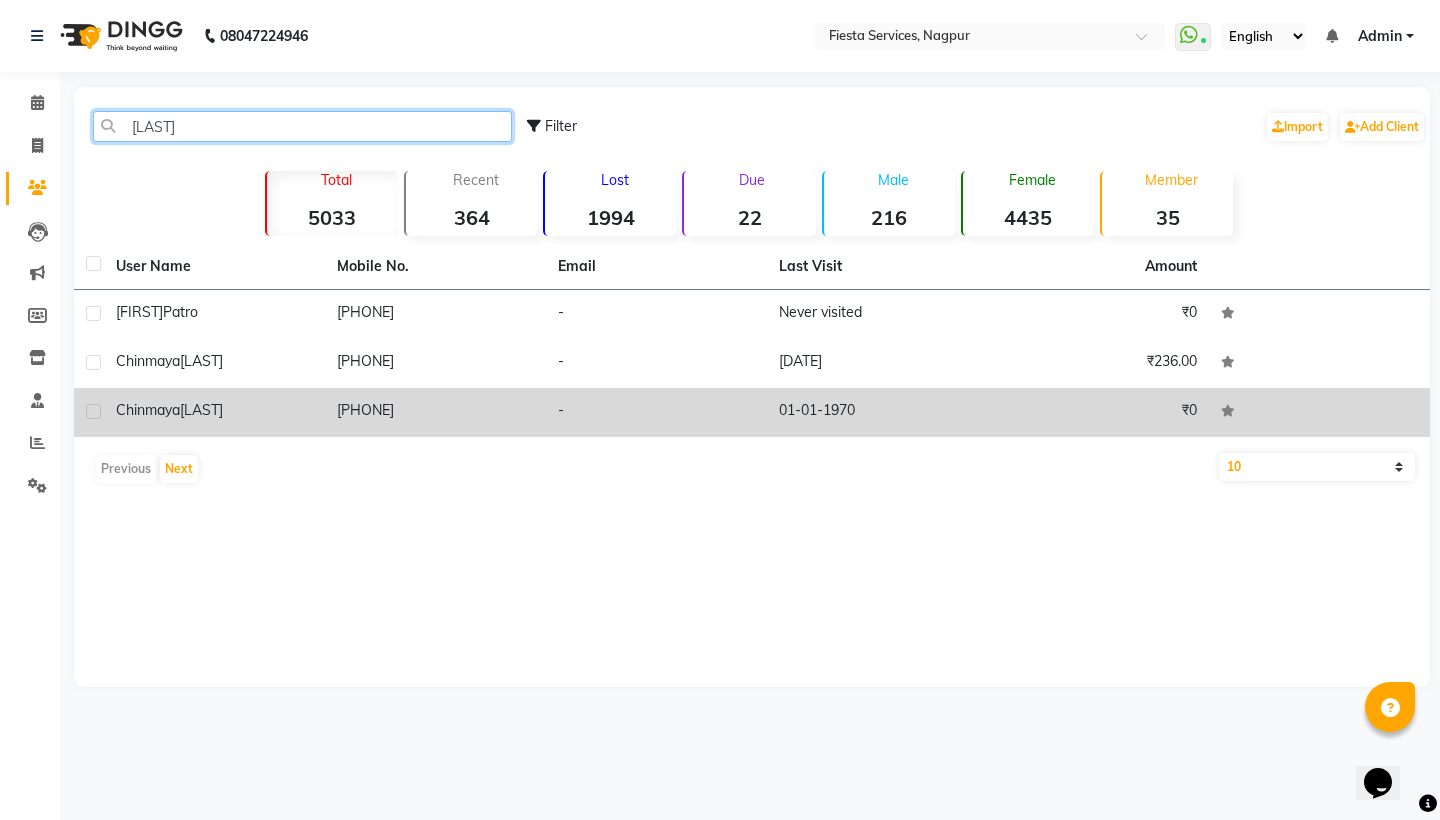 type on "patro" 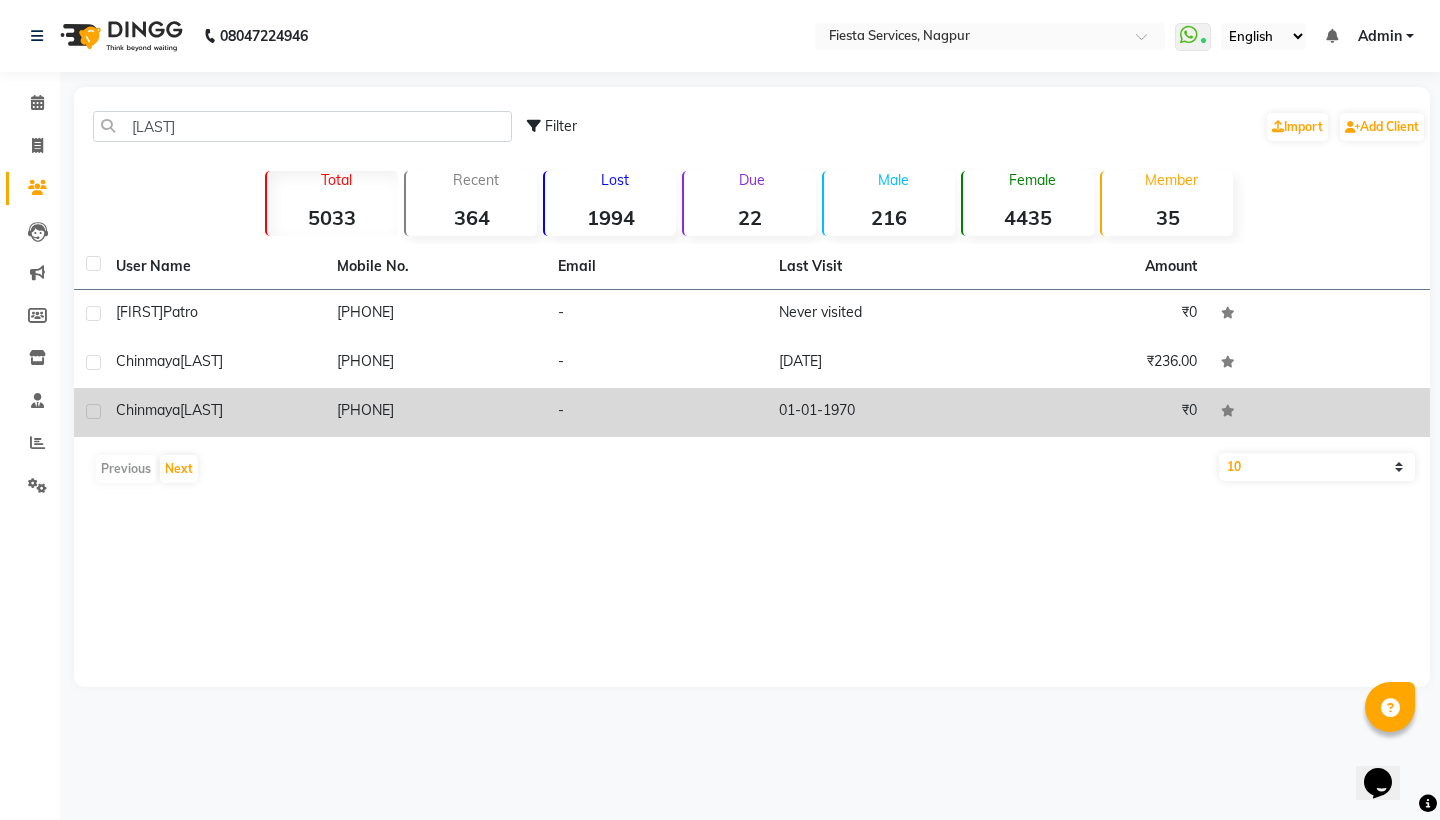 click on "Chinmaya" 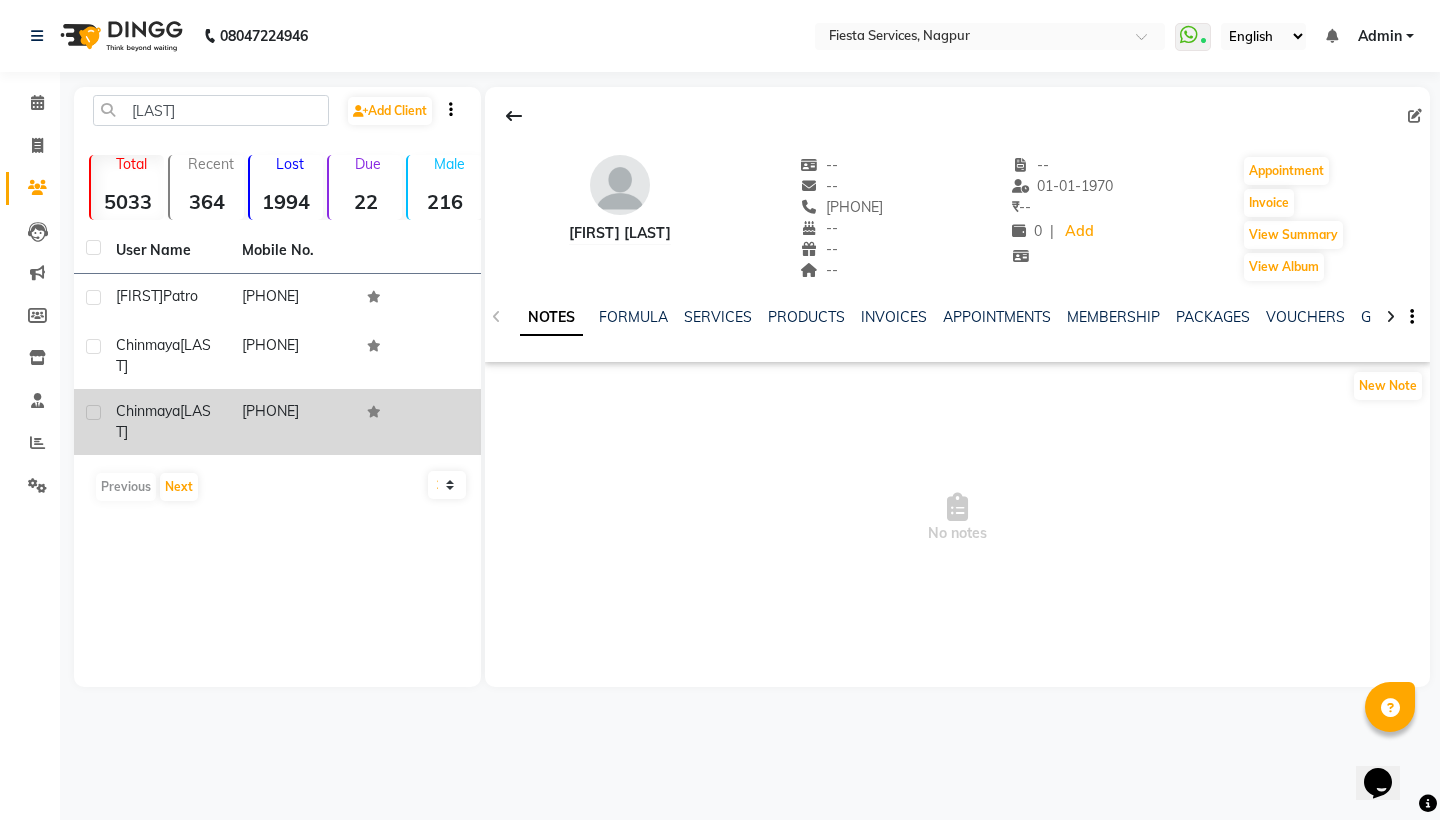 click 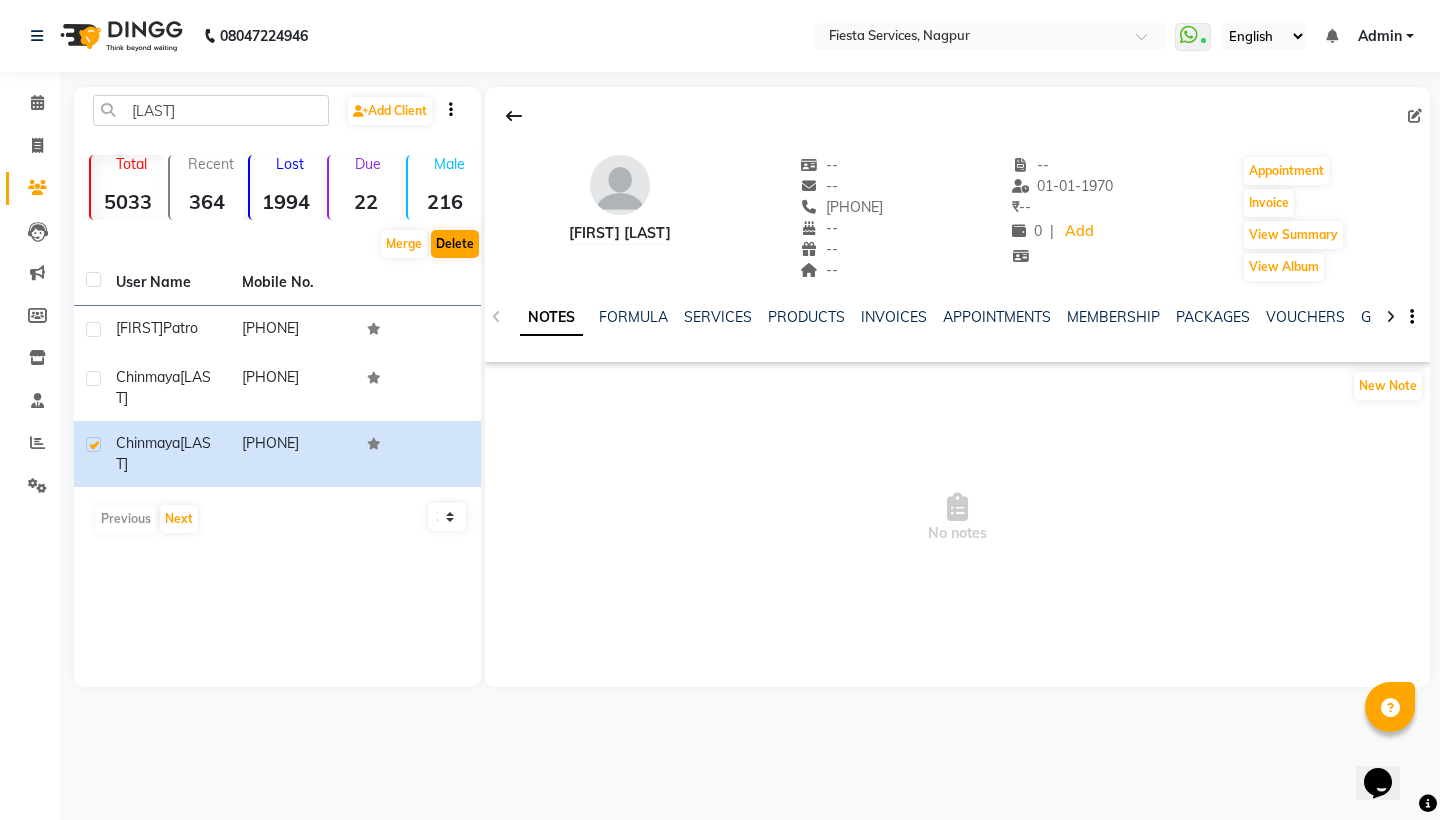 click on "Delete" 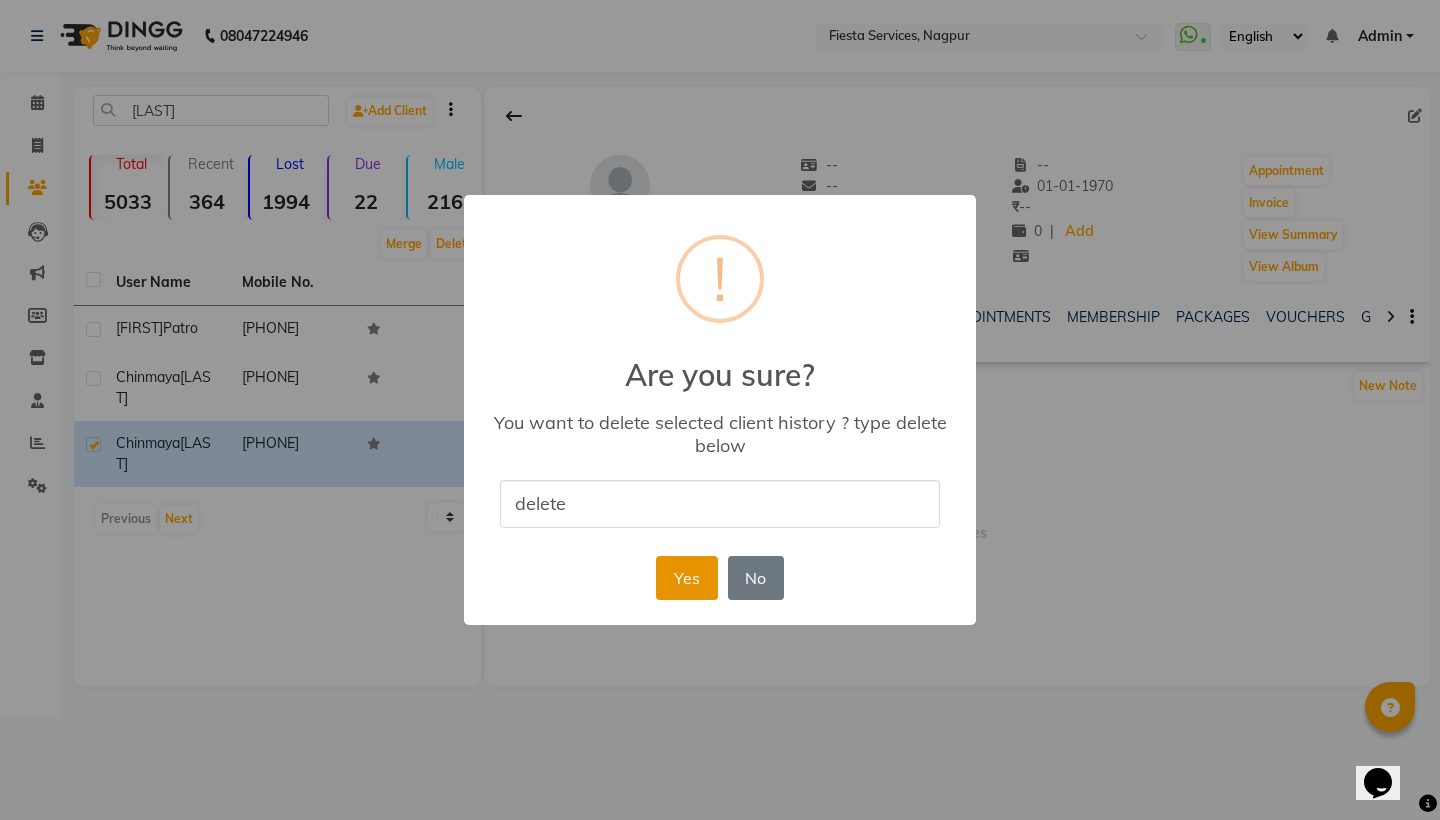 type on "delete" 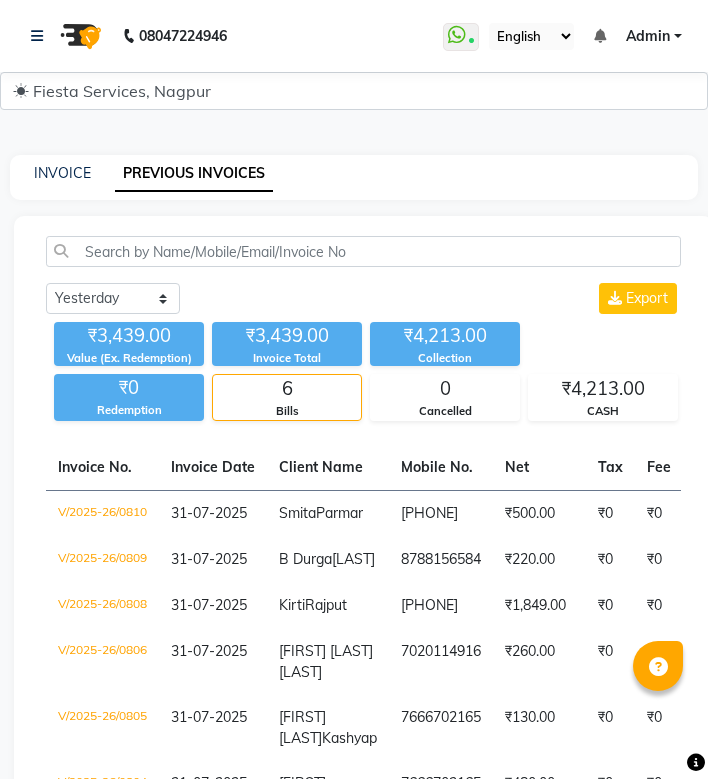select on "yesterday" 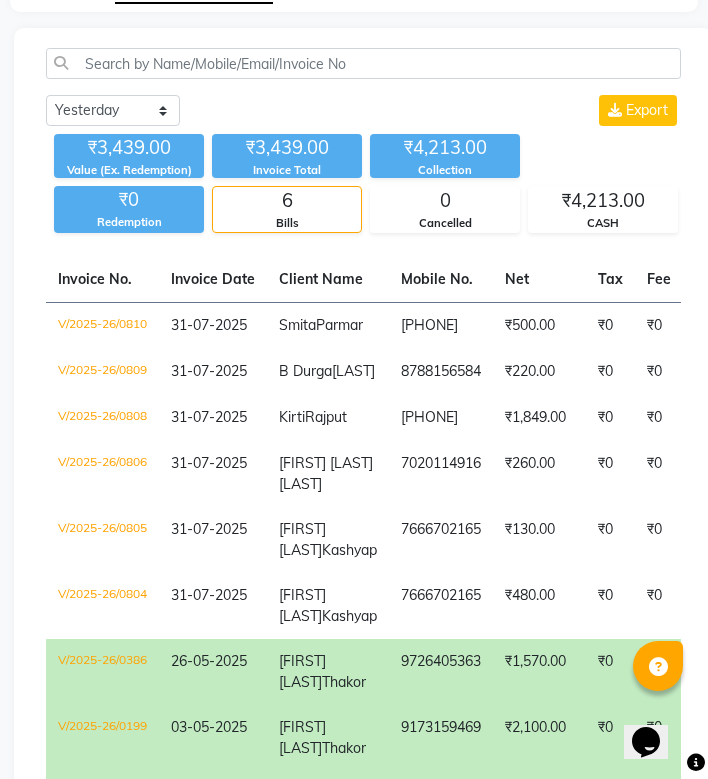 scroll, scrollTop: 0, scrollLeft: 0, axis: both 